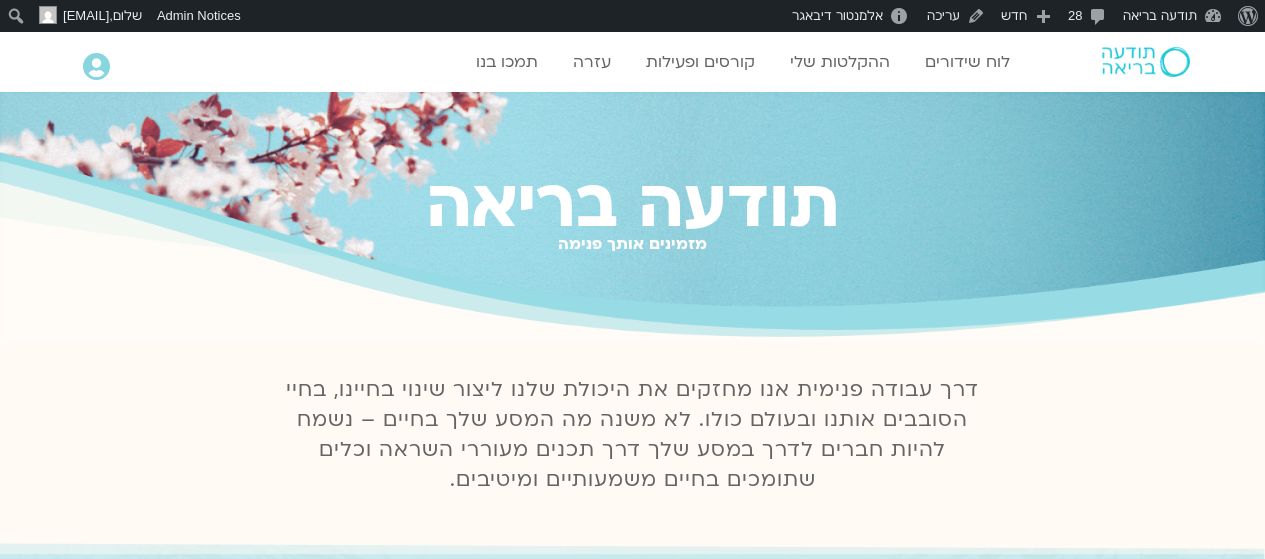 scroll, scrollTop: 0, scrollLeft: 0, axis: both 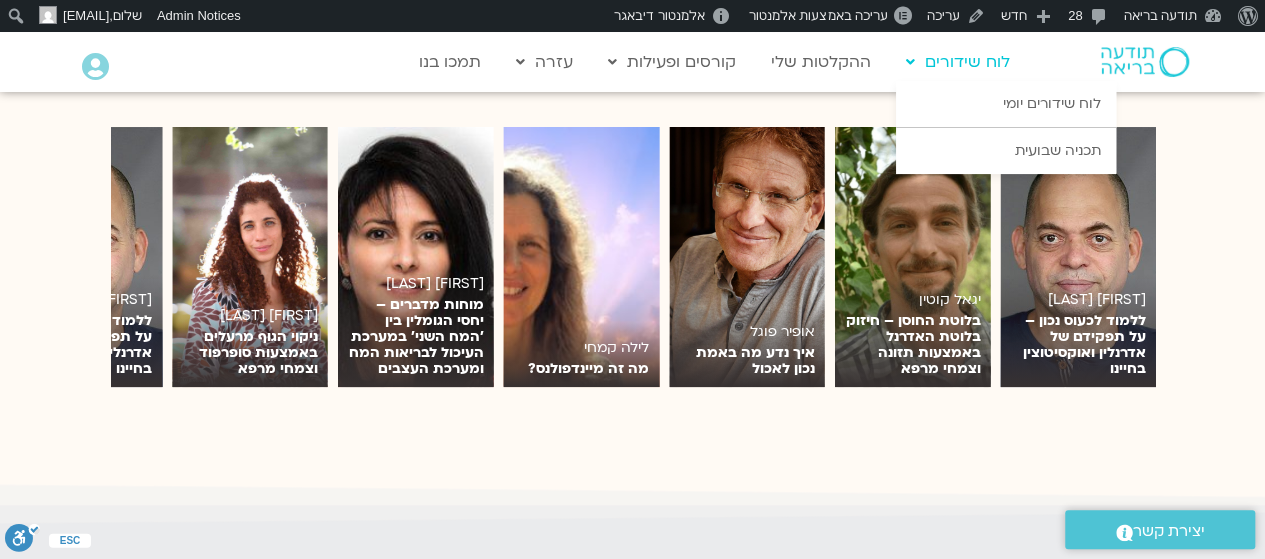click on "לוח שידורים" at bounding box center (958, 62) 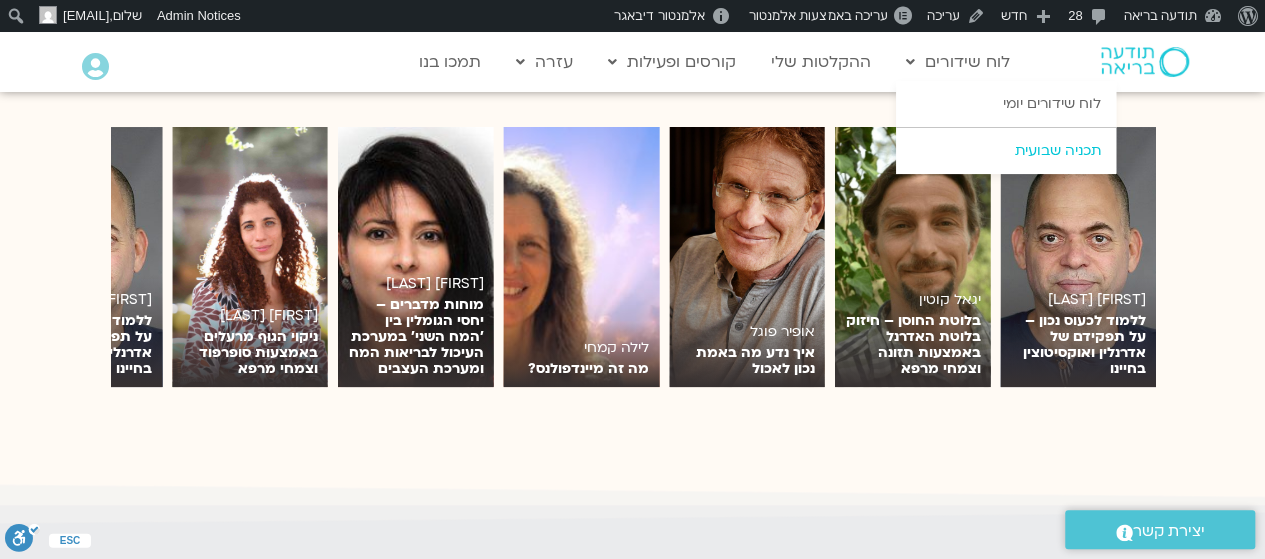 click on "תכניה שבועית" at bounding box center (1006, 151) 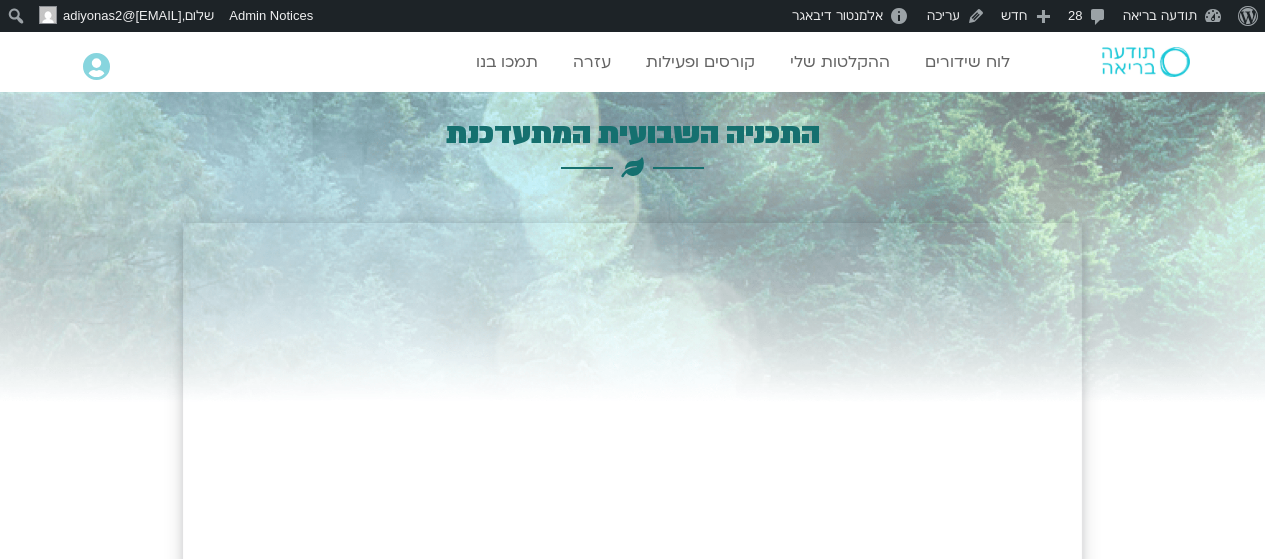 scroll, scrollTop: 0, scrollLeft: 0, axis: both 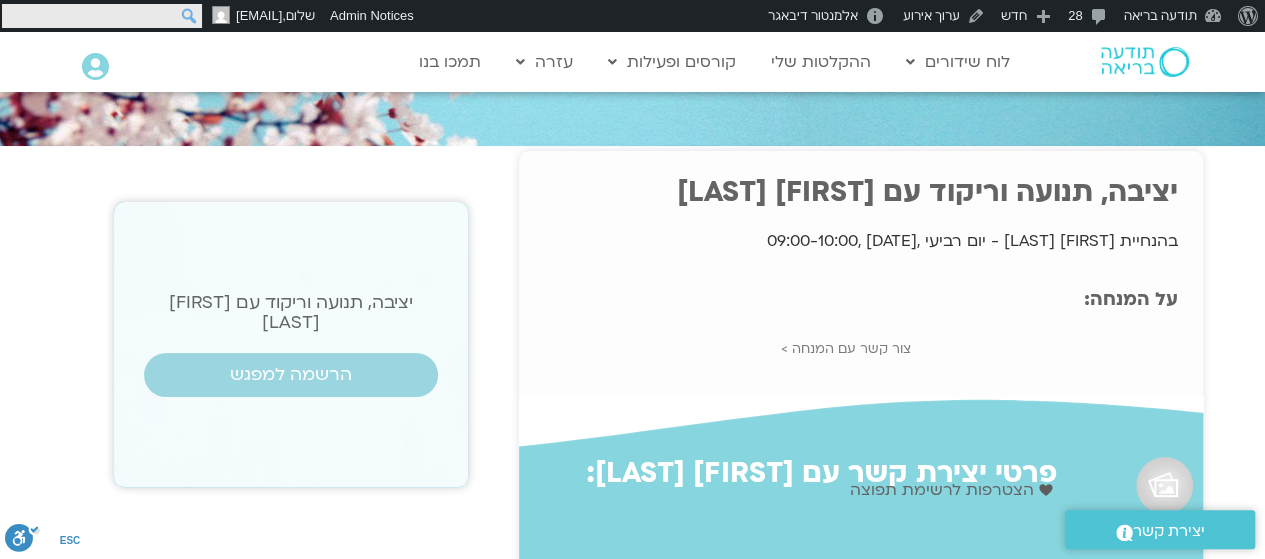 click on "חיפוש" at bounding box center (102, 16) 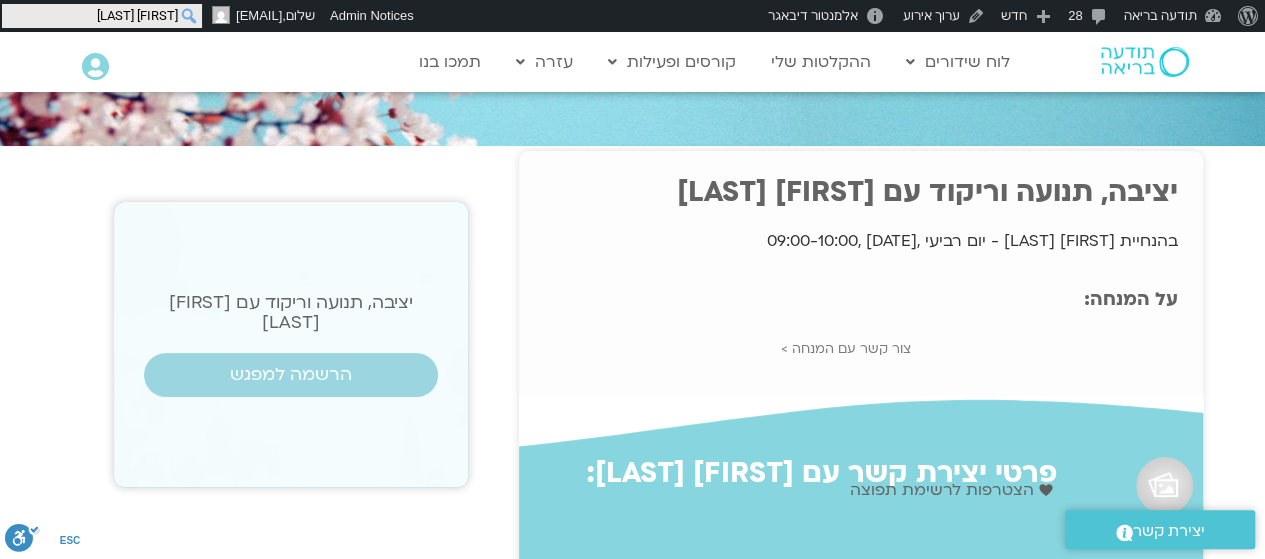 type on "אופיר היימן" 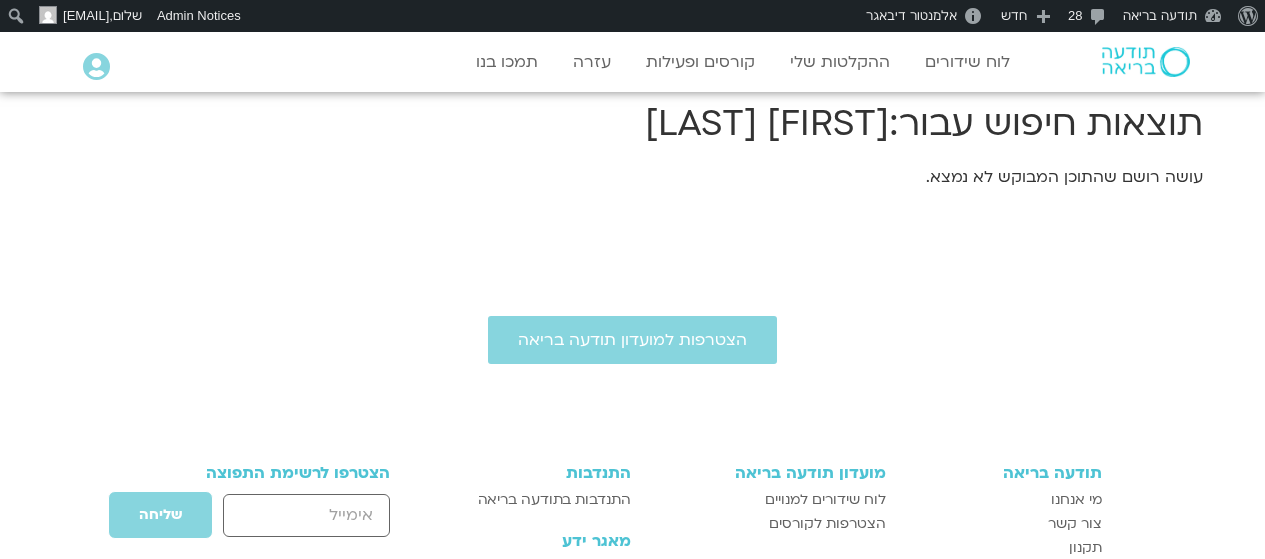 scroll, scrollTop: 0, scrollLeft: 0, axis: both 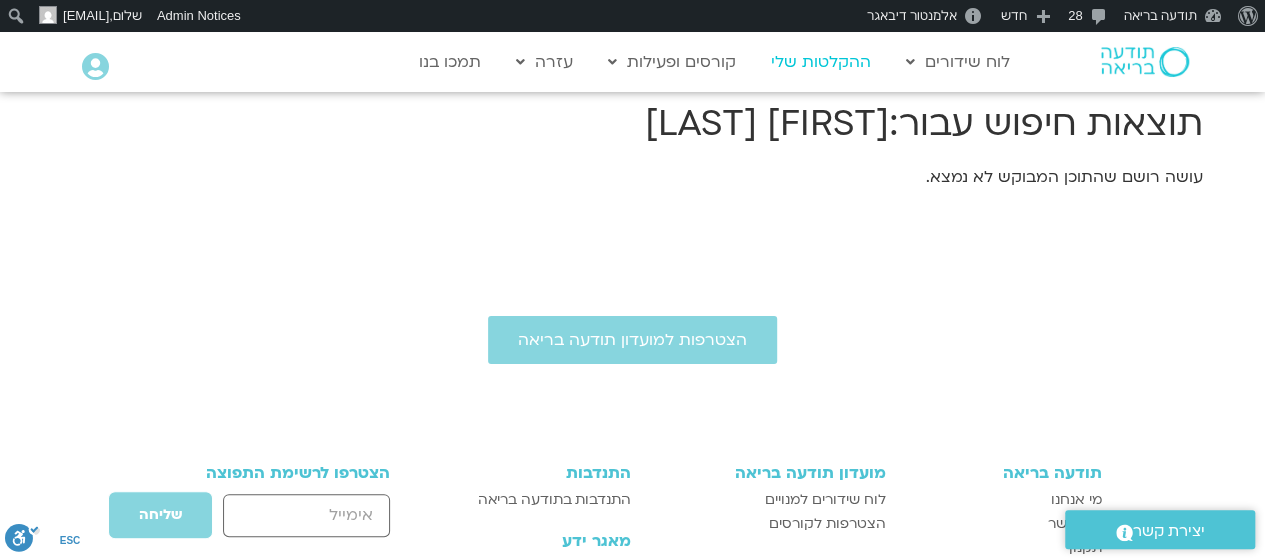 click on "ההקלטות שלי" at bounding box center [821, 62] 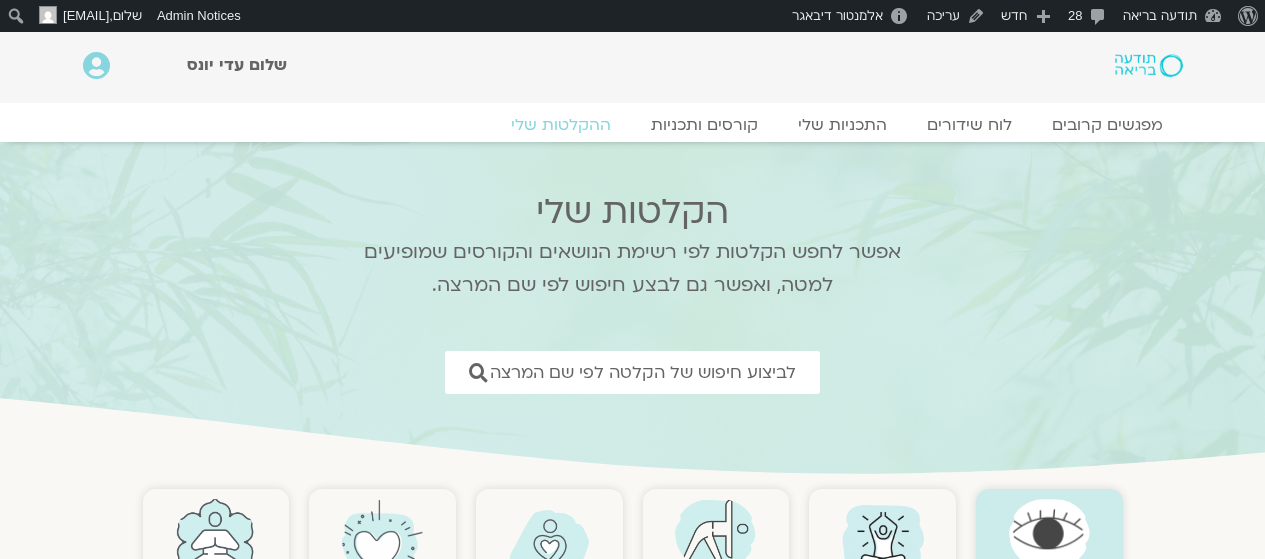 scroll, scrollTop: 0, scrollLeft: 0, axis: both 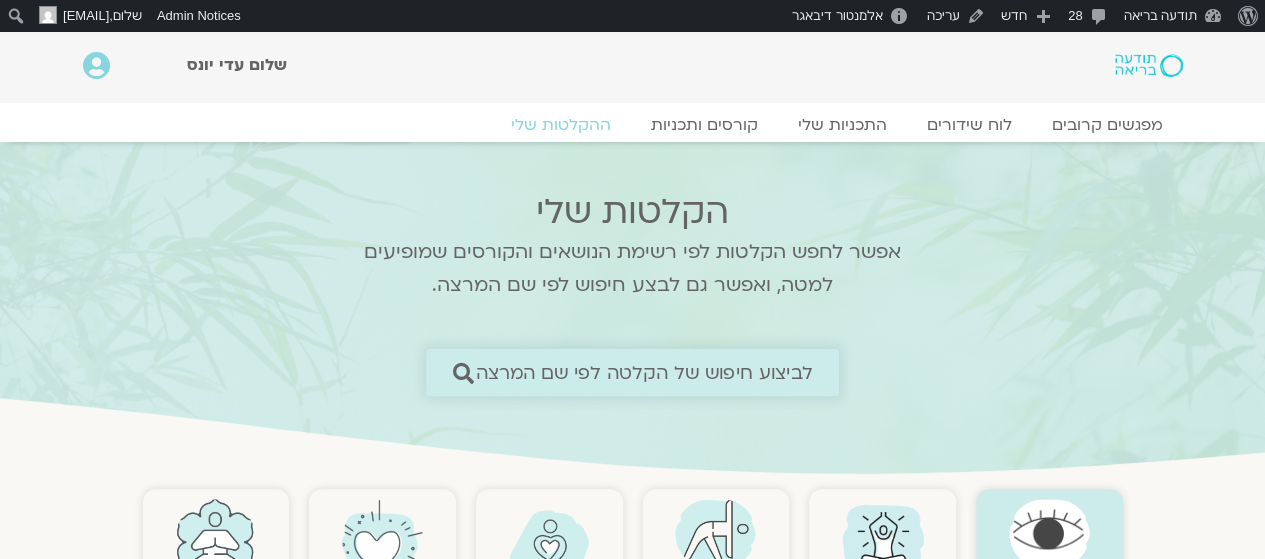 click on "לביצוע חיפוש של הקלטה לפי שם המרצה" at bounding box center (644, 372) 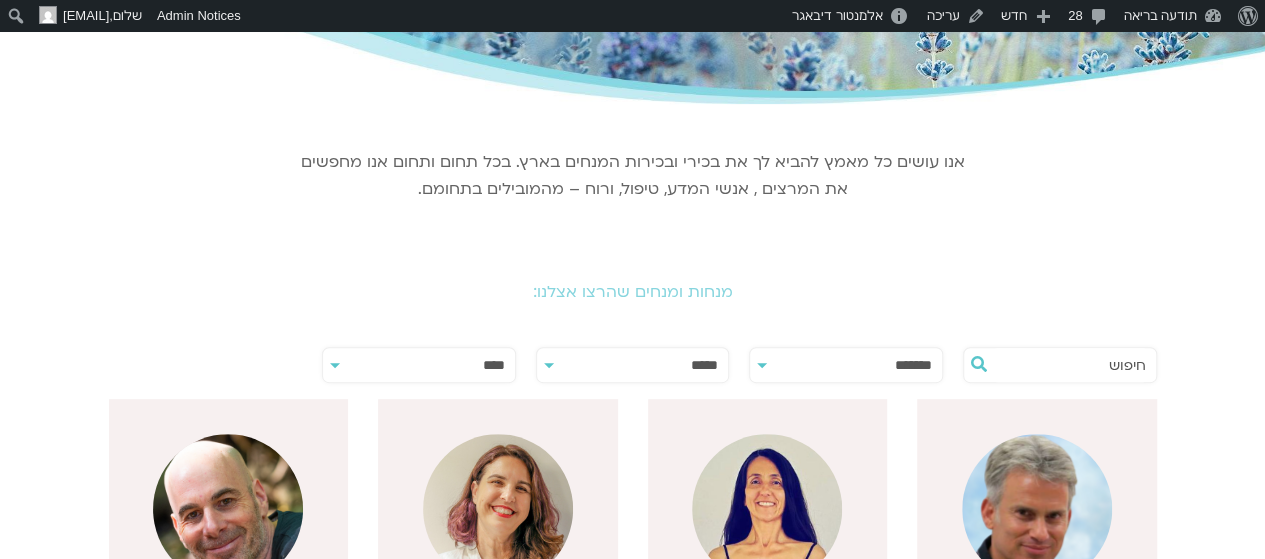 scroll, scrollTop: 249, scrollLeft: 0, axis: vertical 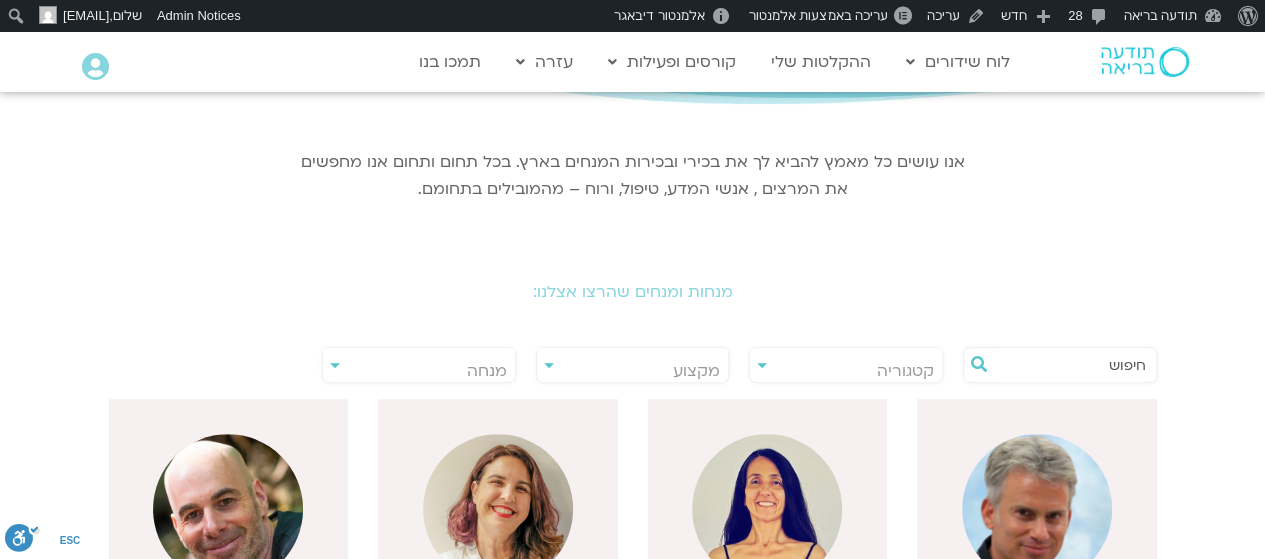 click at bounding box center [1070, 365] 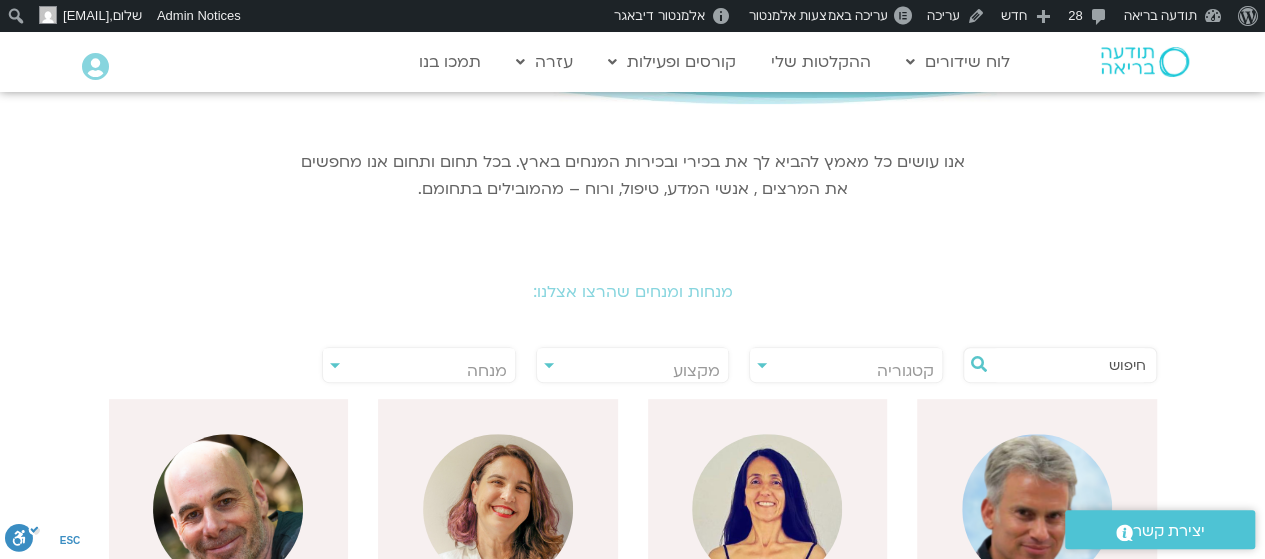 click at bounding box center [1070, 365] 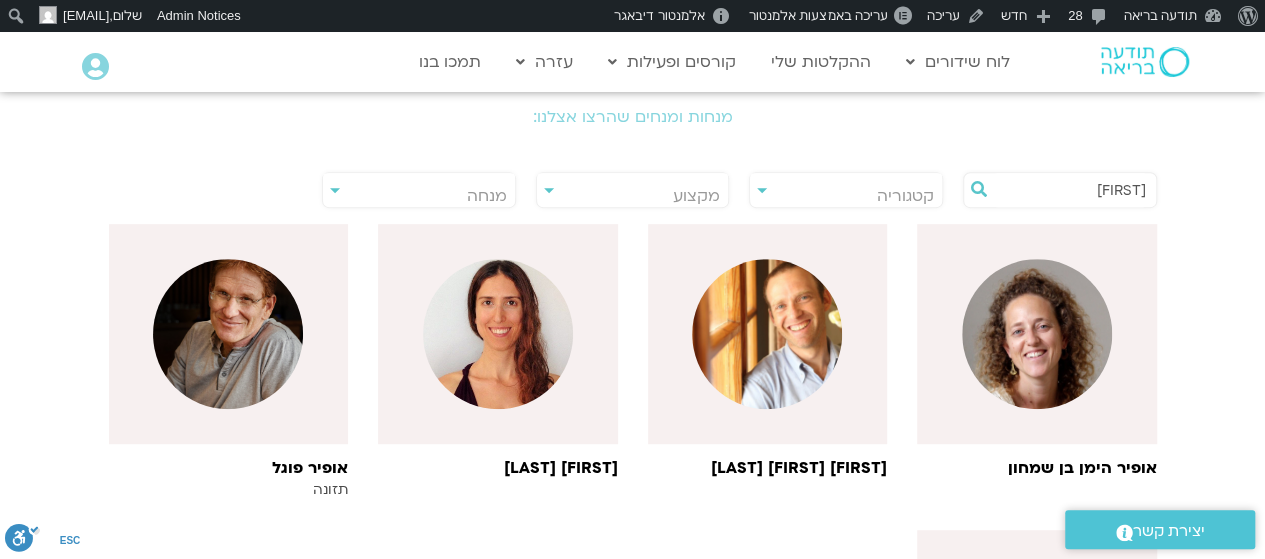 scroll, scrollTop: 425, scrollLeft: 0, axis: vertical 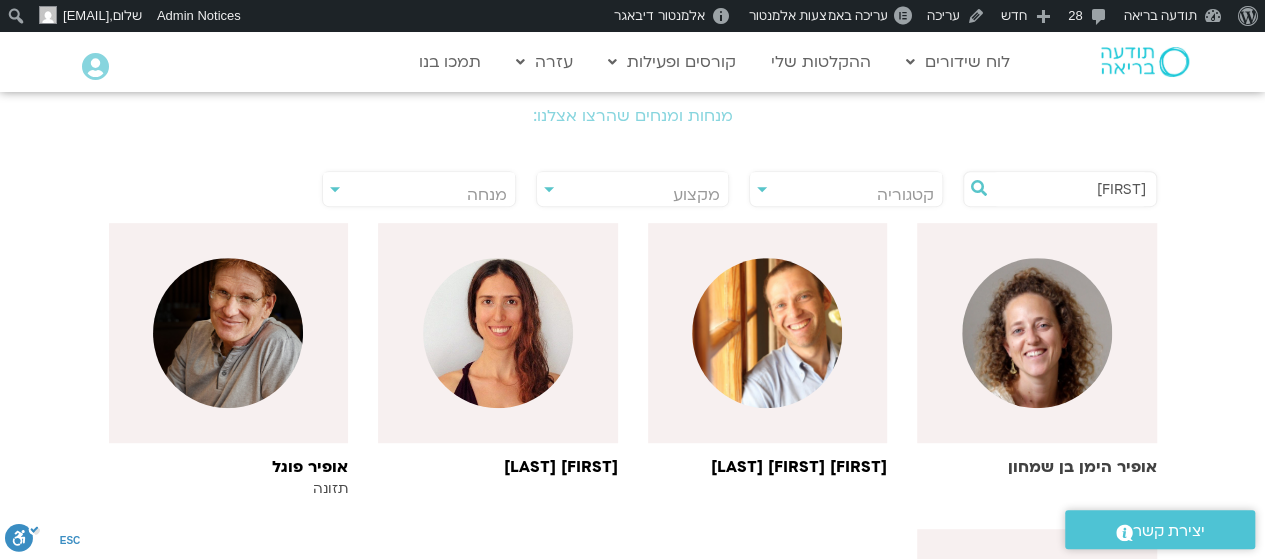 type on "אופיר" 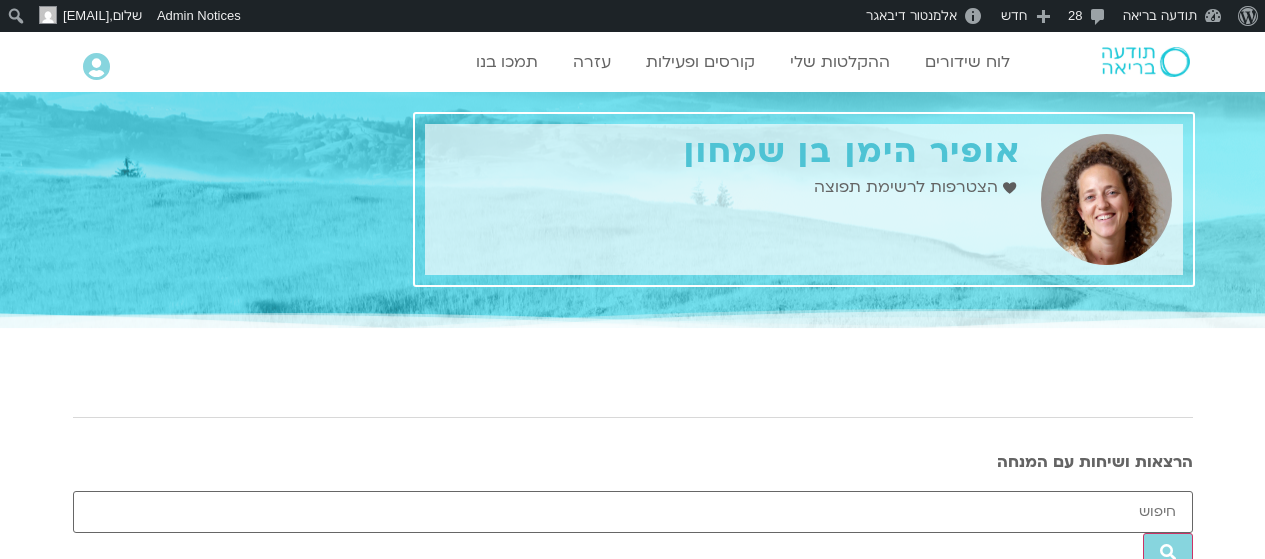 scroll, scrollTop: 0, scrollLeft: 0, axis: both 